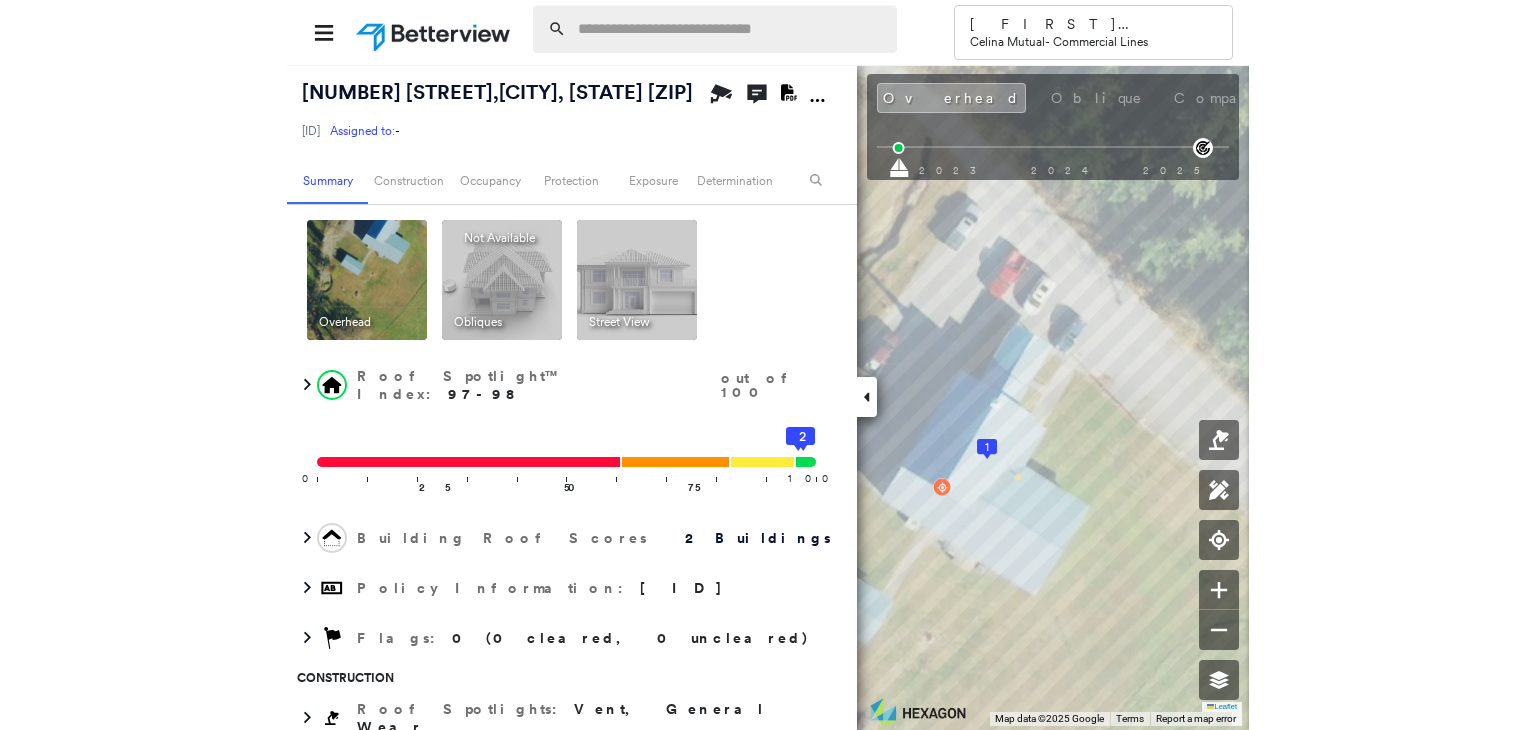 scroll, scrollTop: 0, scrollLeft: 0, axis: both 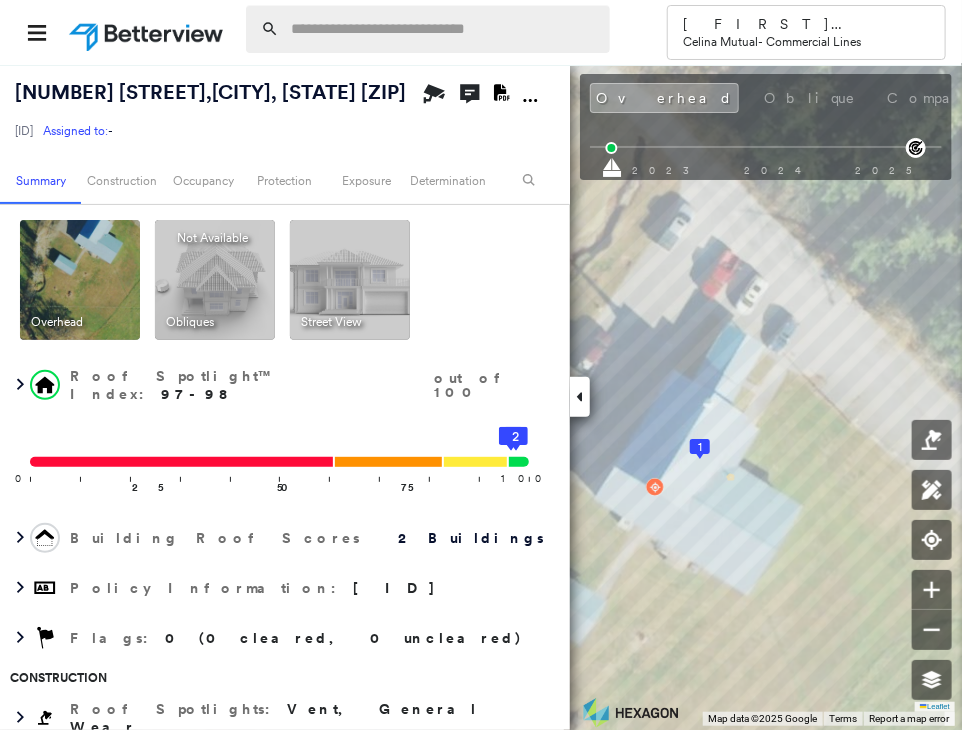 click at bounding box center [444, 29] 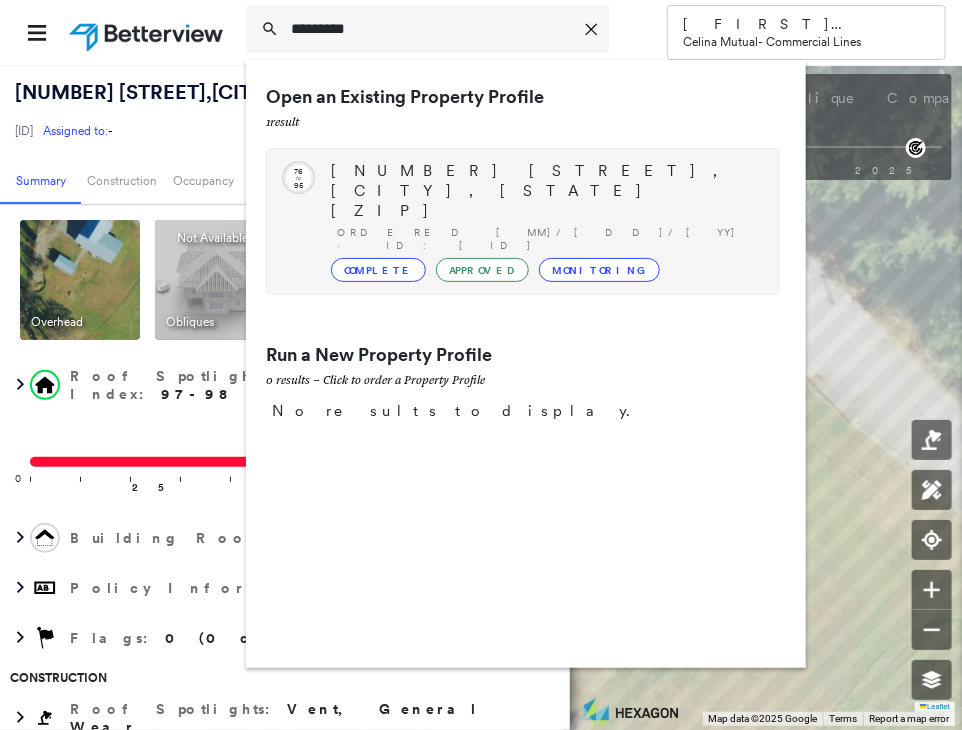 type on "*********" 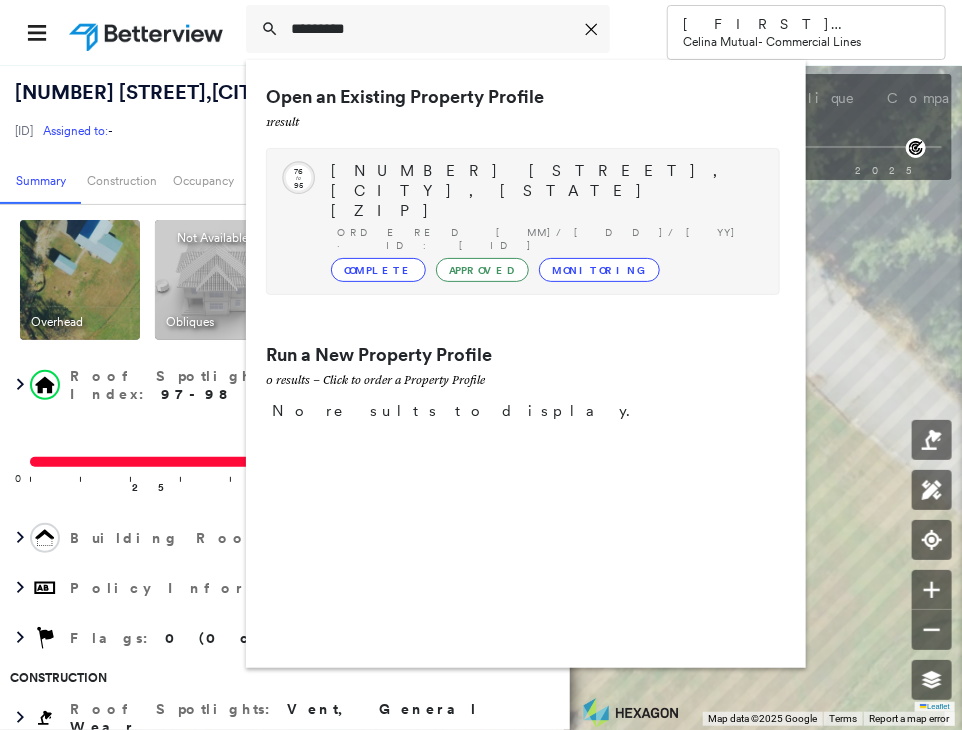 click on "Ordered [MM]/[DD]/[YY] · ID: [ID]" at bounding box center (548, 239) 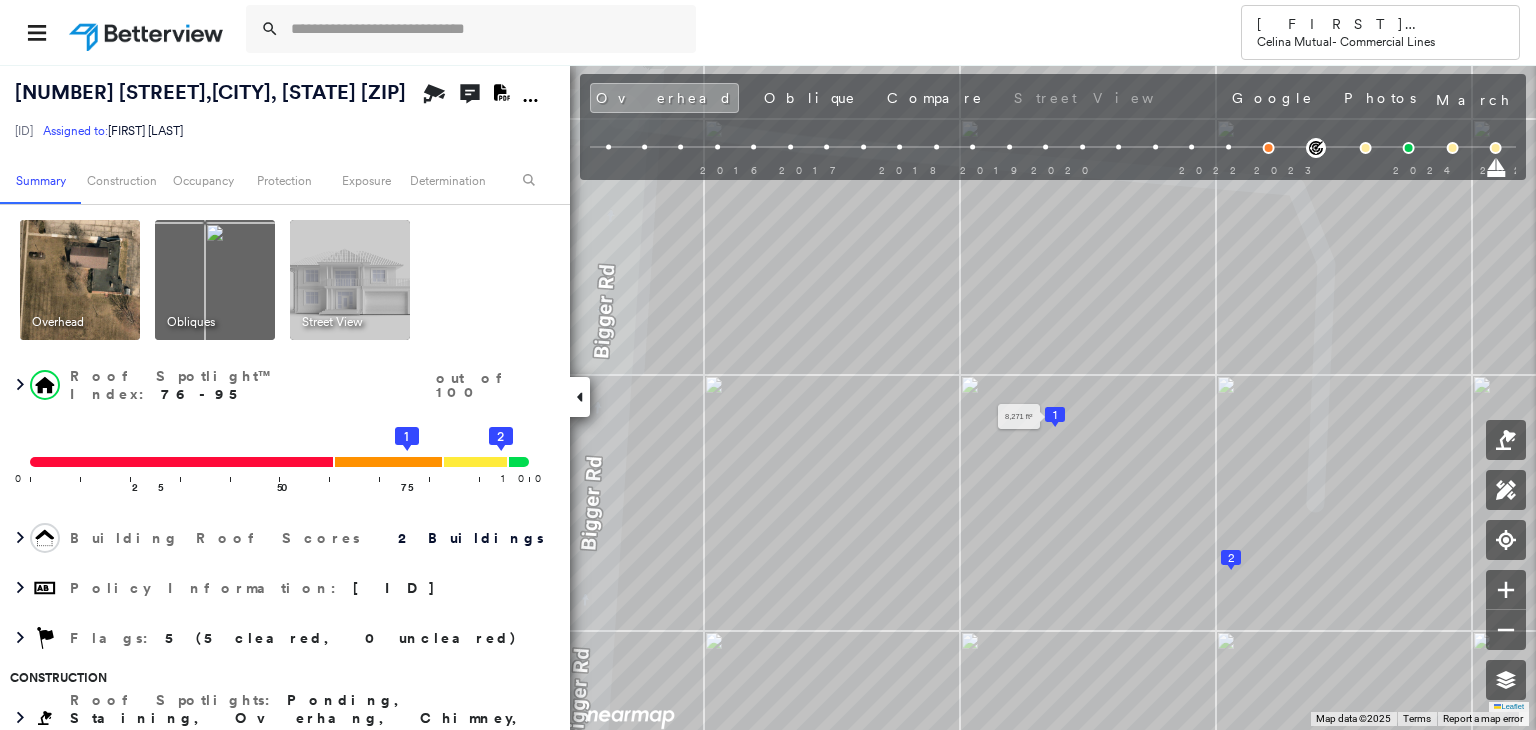 click on "1" at bounding box center (1055, 415) 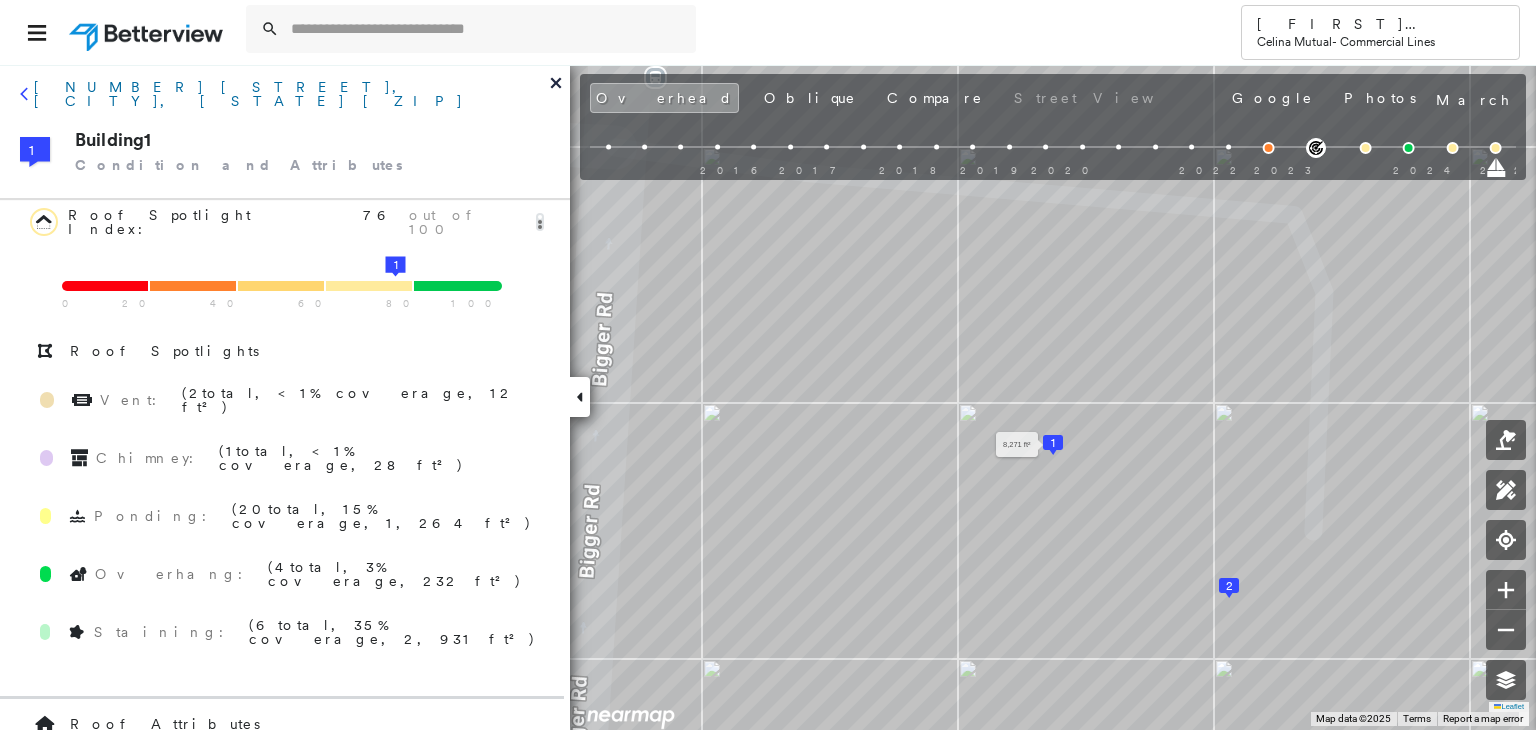 click on "[NUMBER] [STREET], [CITY], [STATE] [ZIP]" at bounding box center [292, 94] 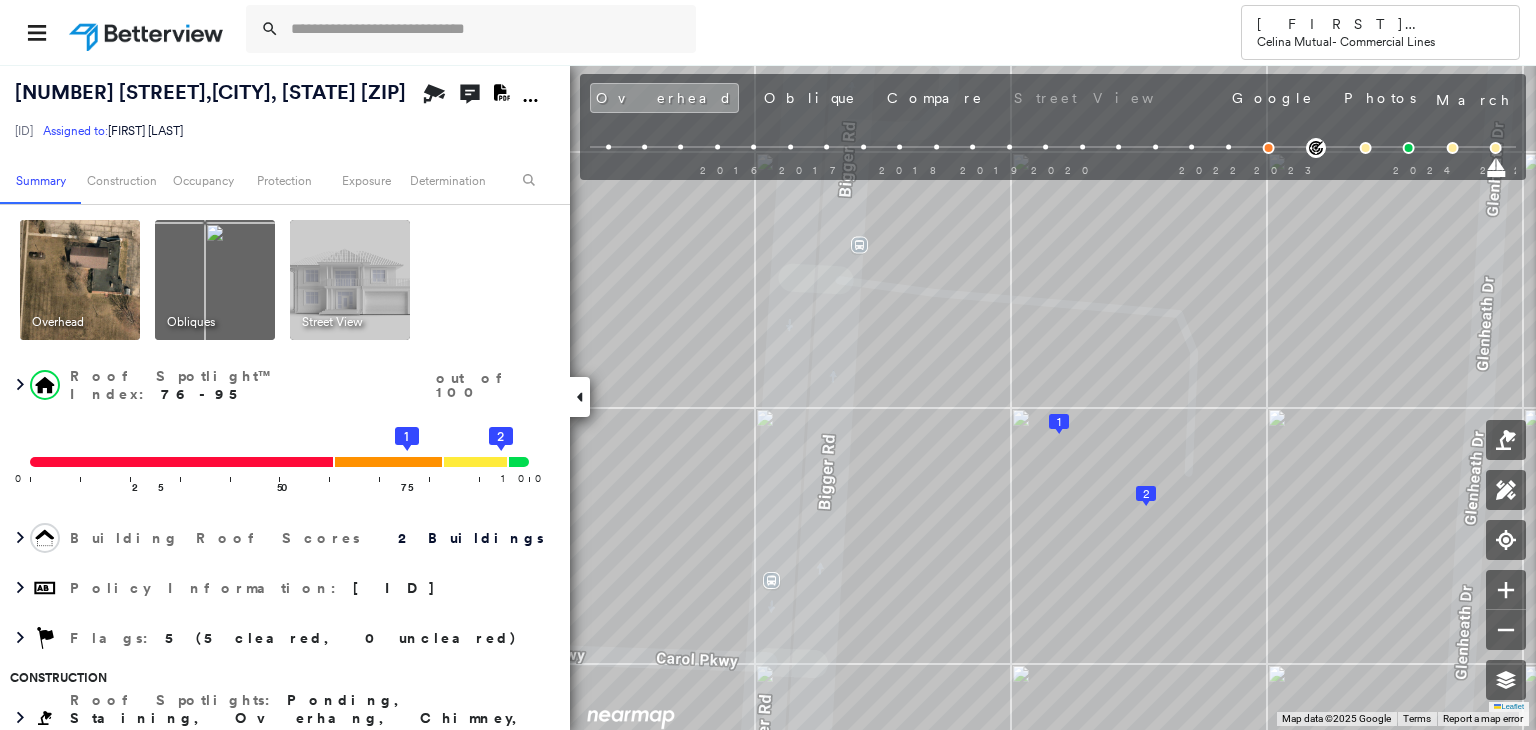 click on "Download PDF Report" 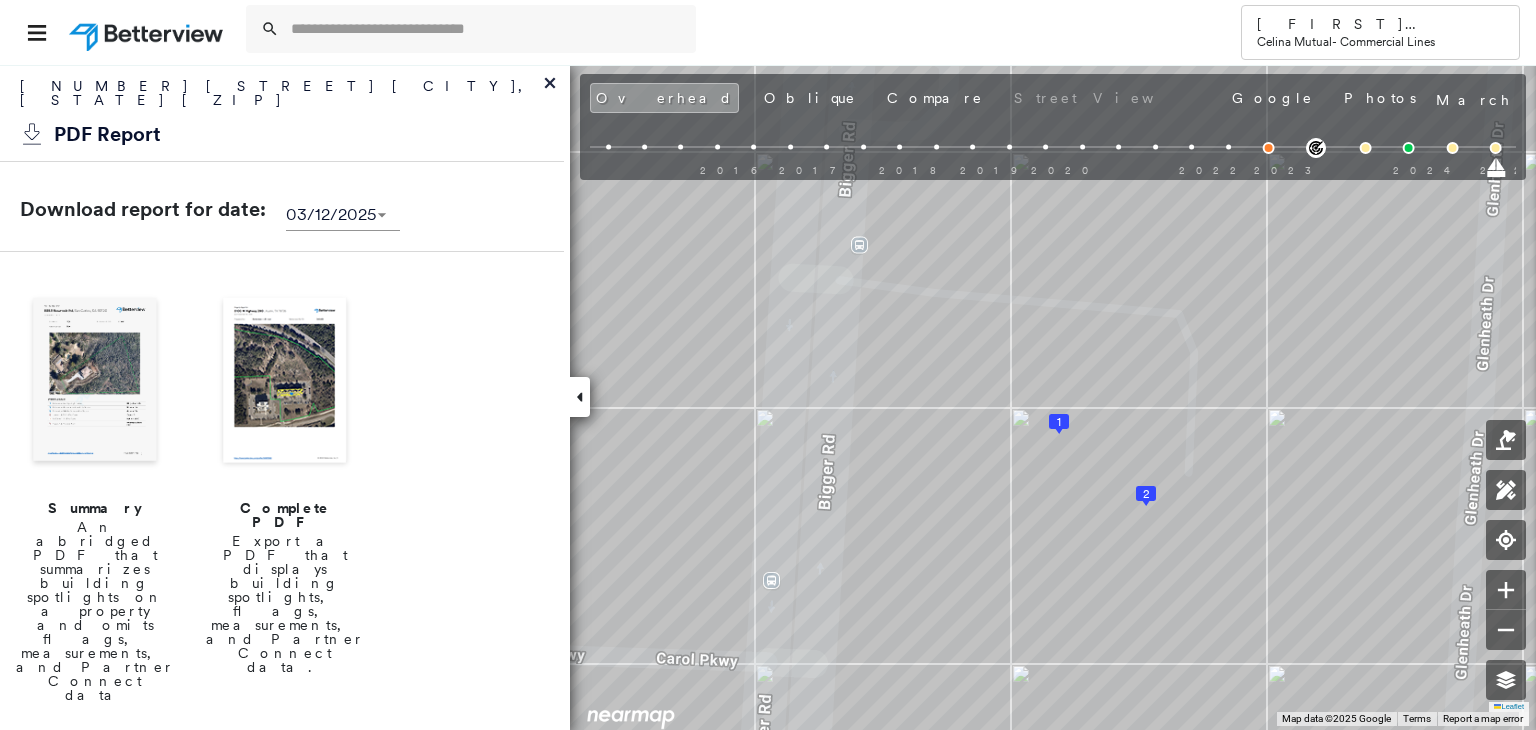 click at bounding box center [95, 382] 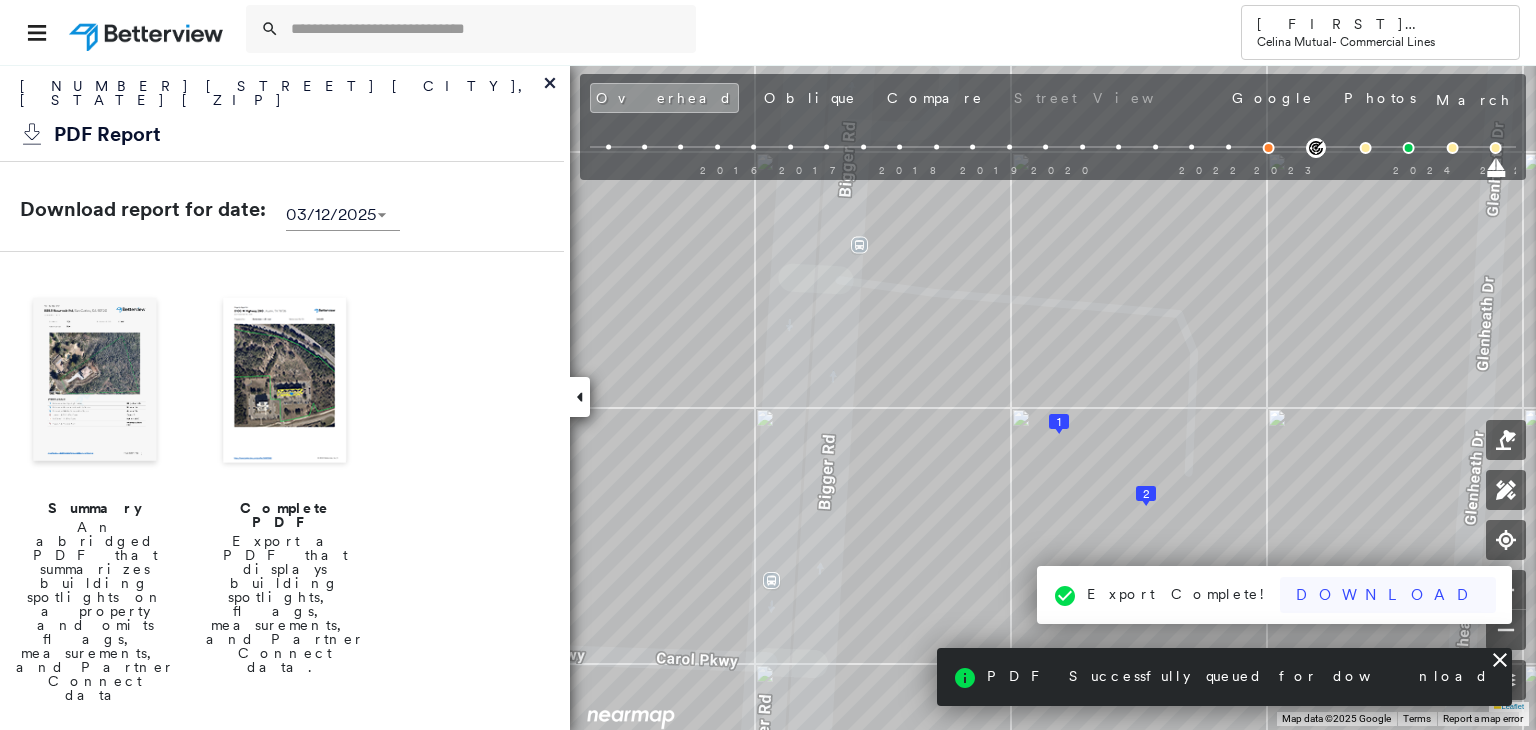 click on "Download" at bounding box center (1388, 595) 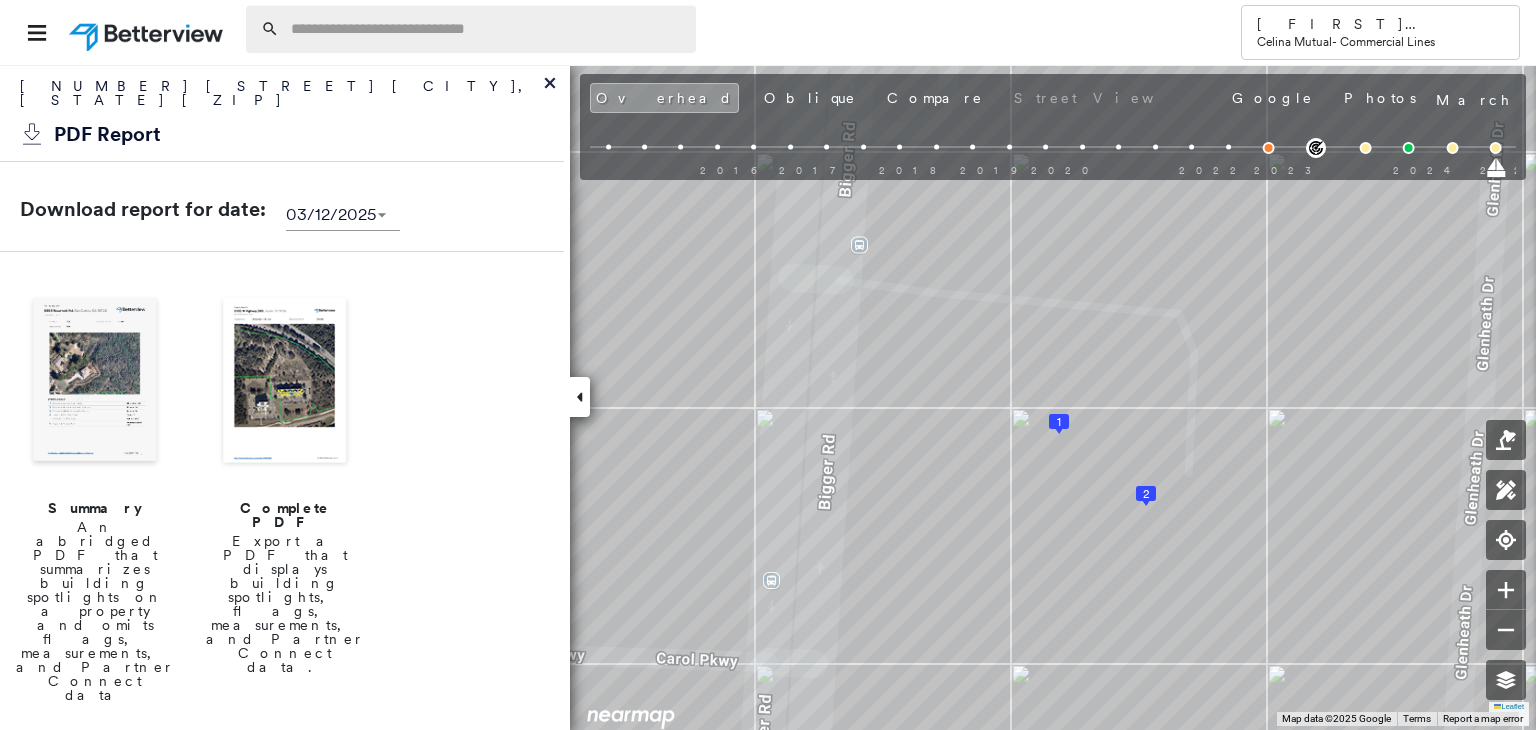 click at bounding box center [487, 29] 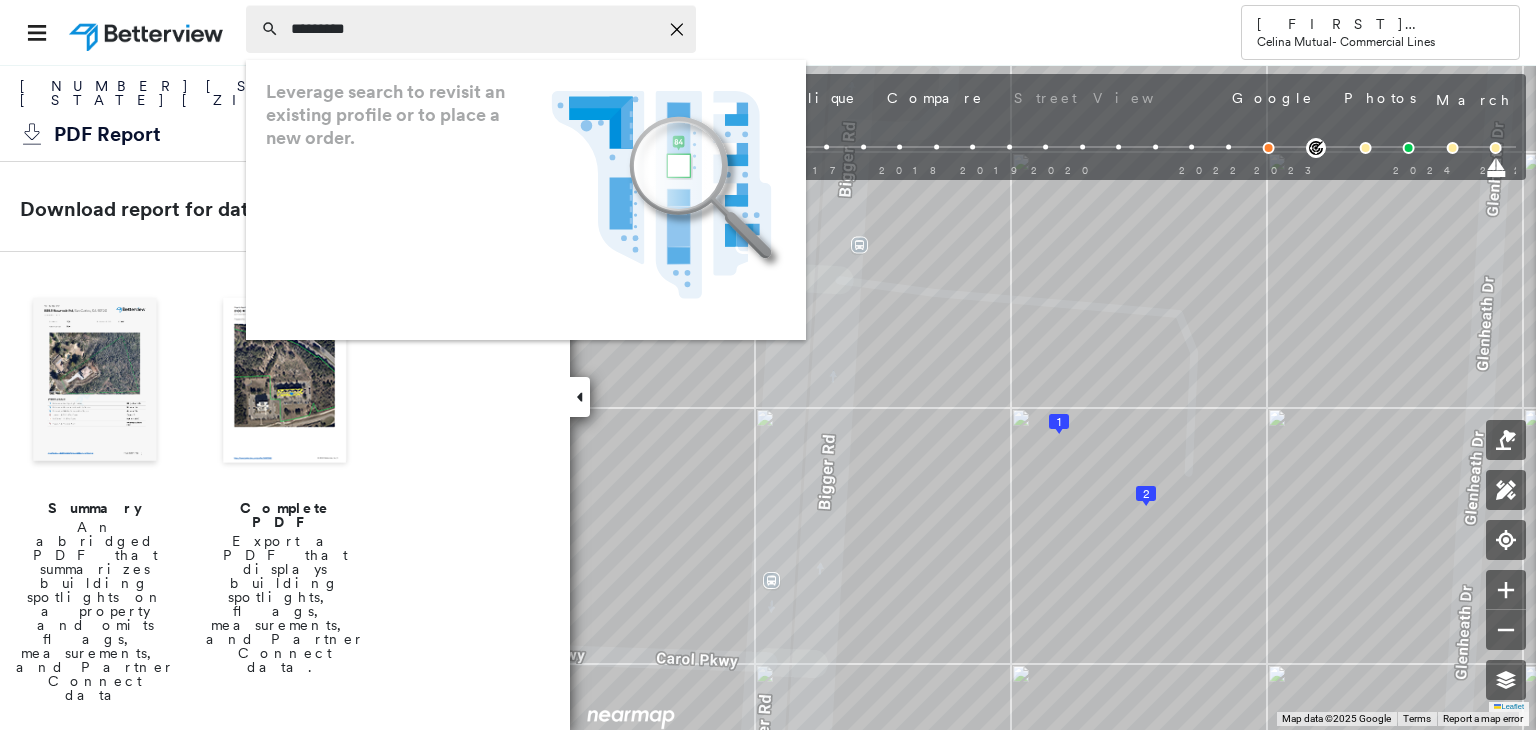 type on "*********" 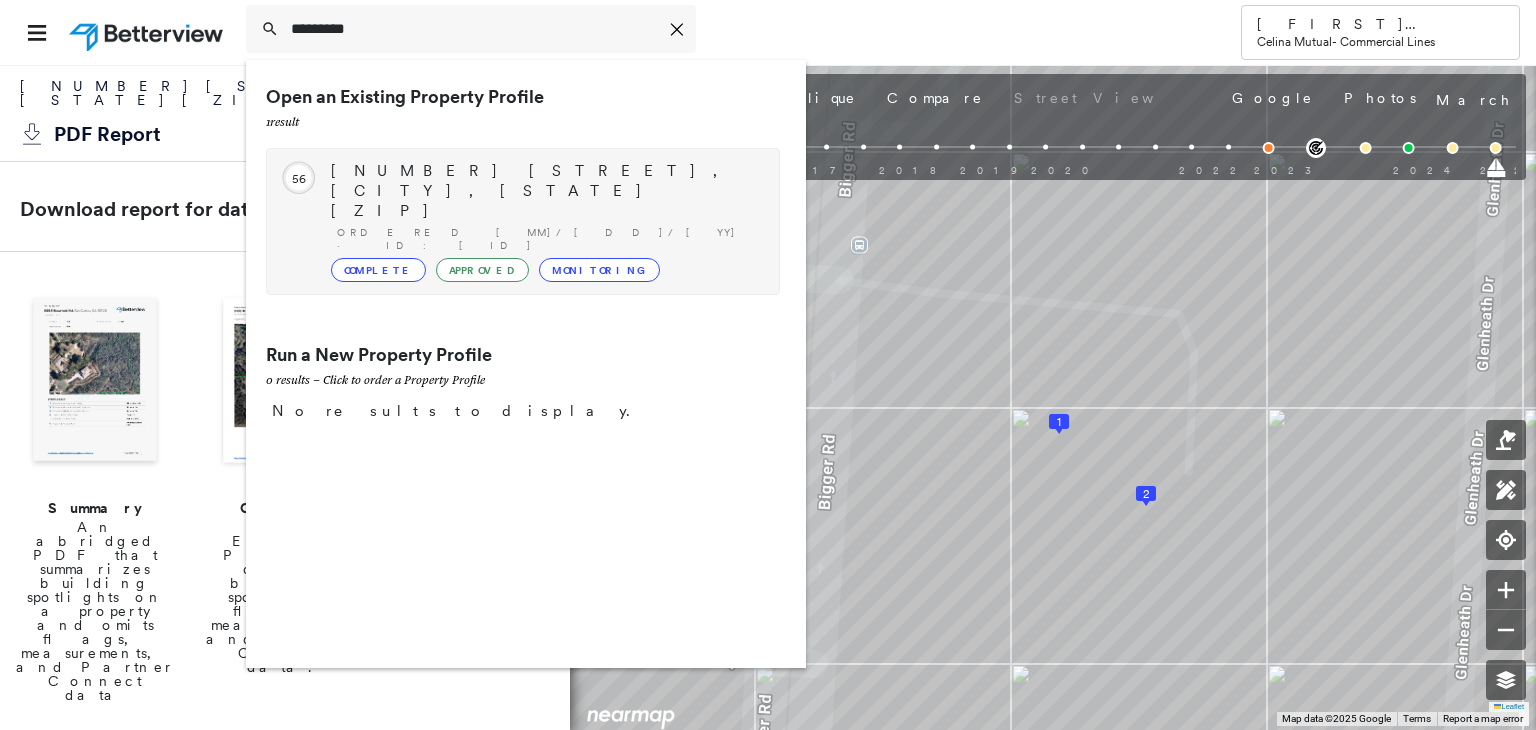 click on "[NUMBER] [STREET], [CITY], [STATE] [ZIP]" at bounding box center (545, 191) 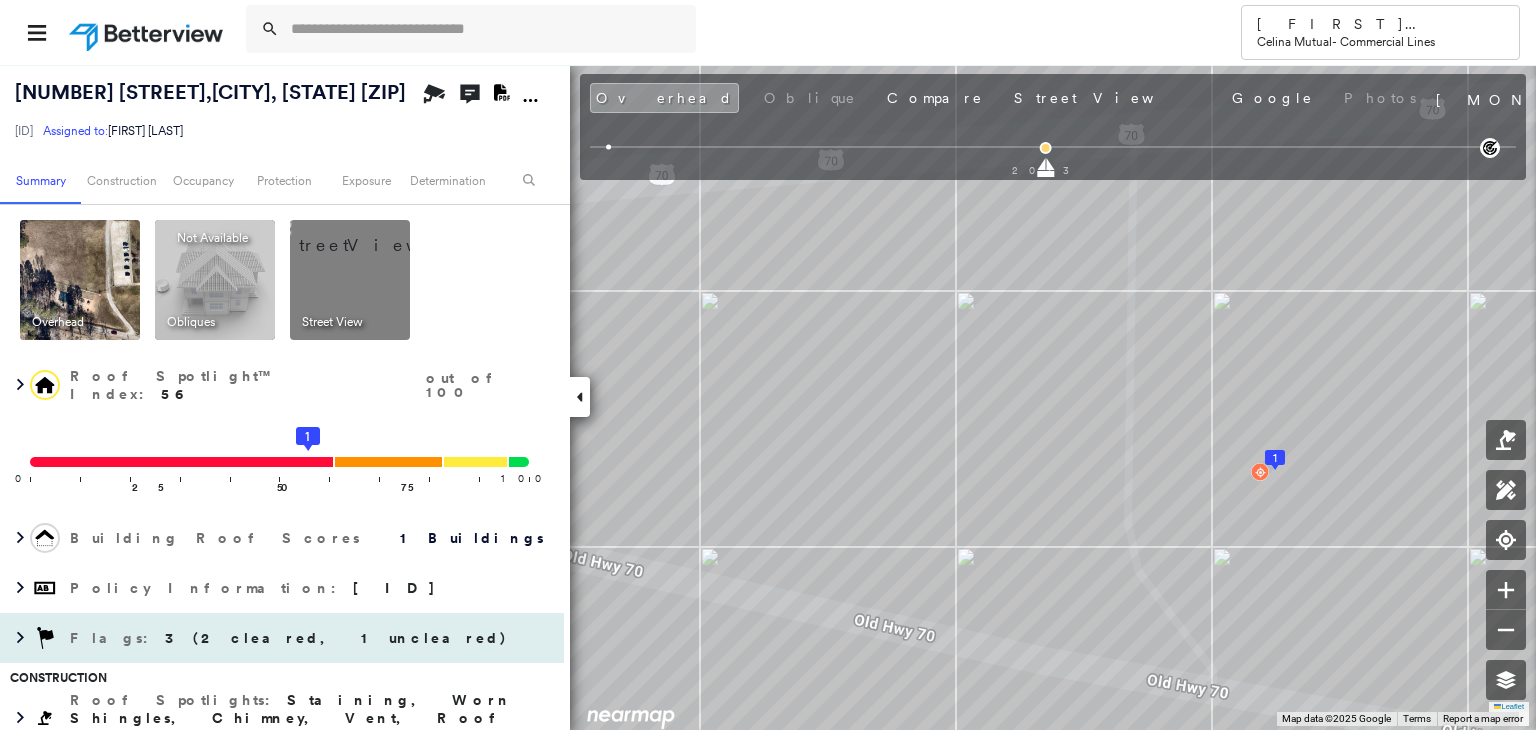 click on "3 (2 cleared, 1 uncleared)" at bounding box center [336, 638] 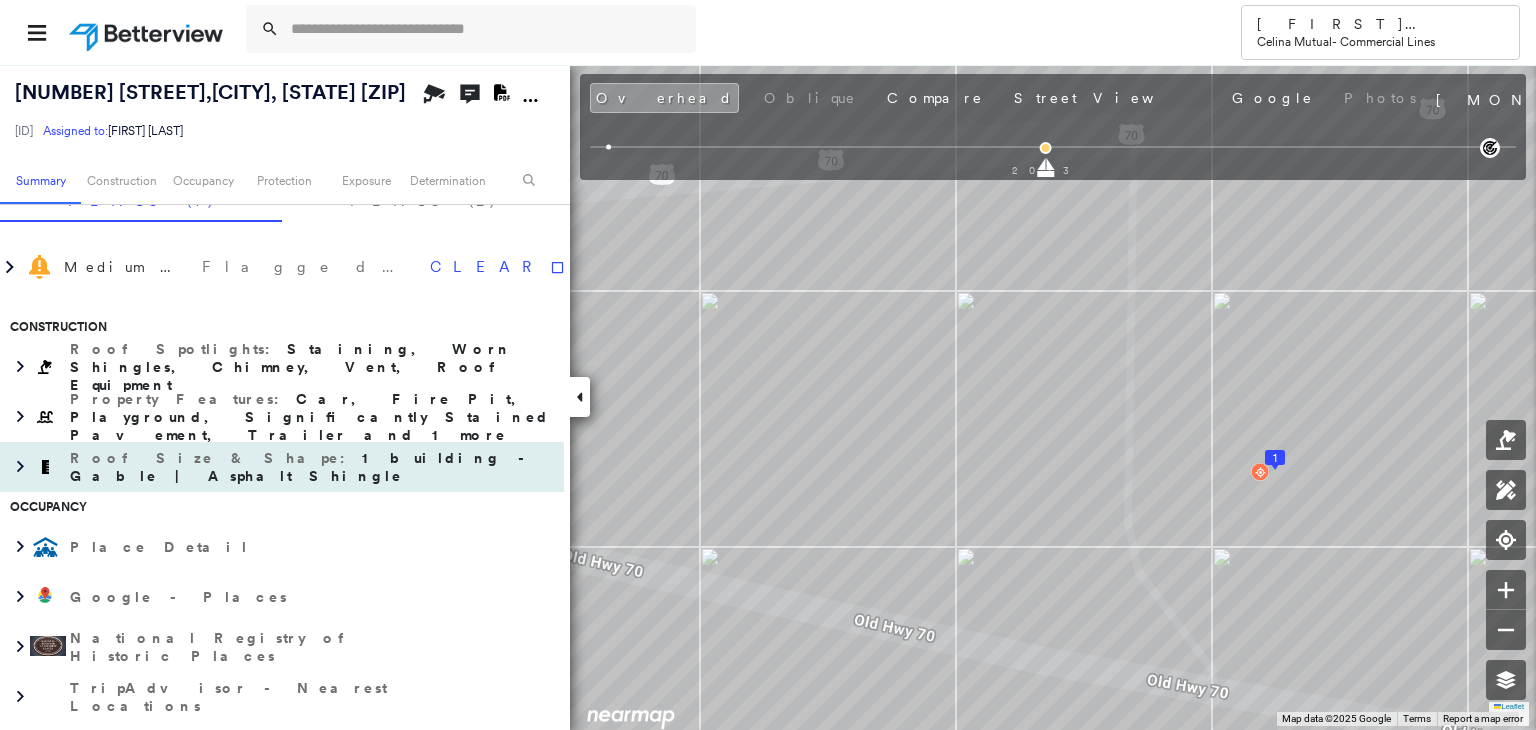scroll, scrollTop: 300, scrollLeft: 0, axis: vertical 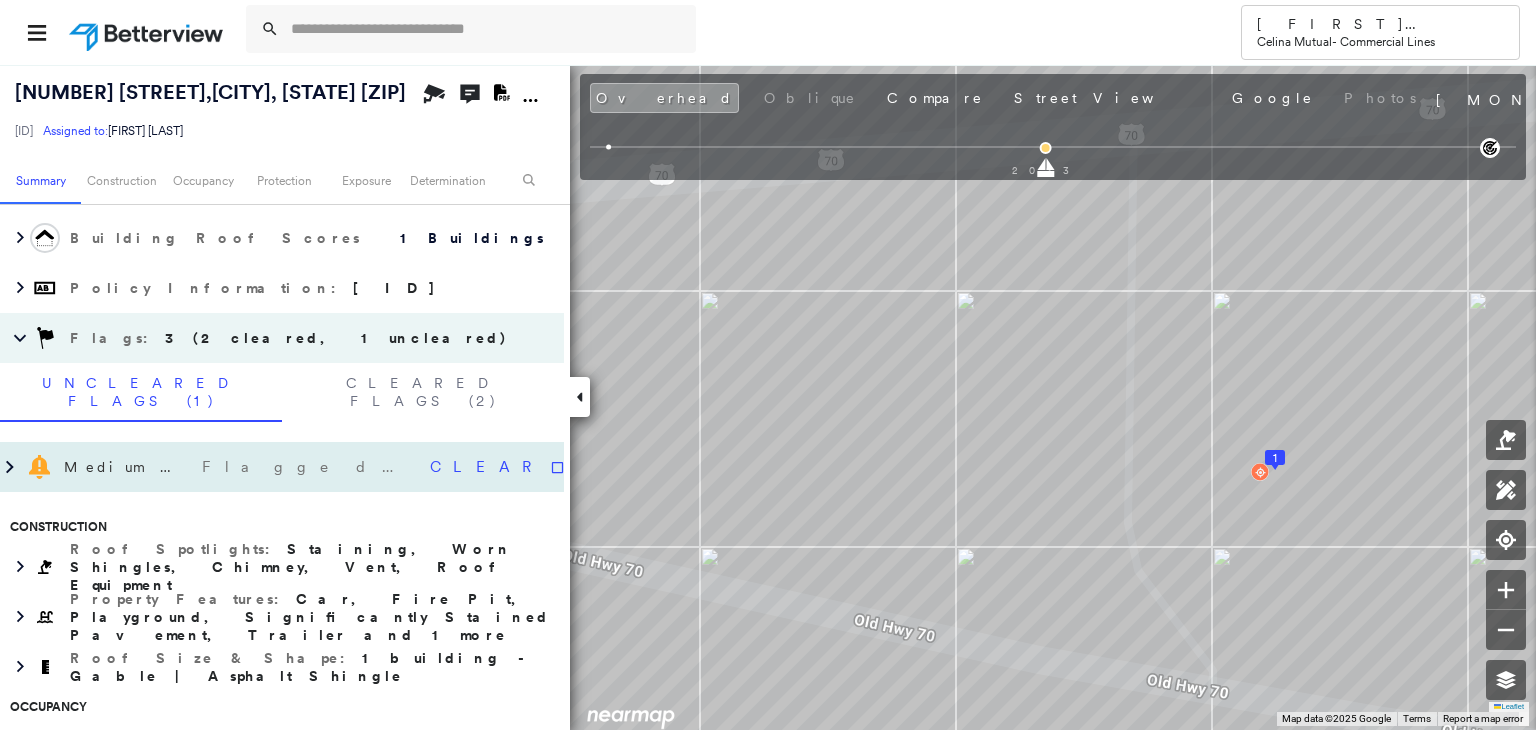click on "Clear" at bounding box center (487, 467) 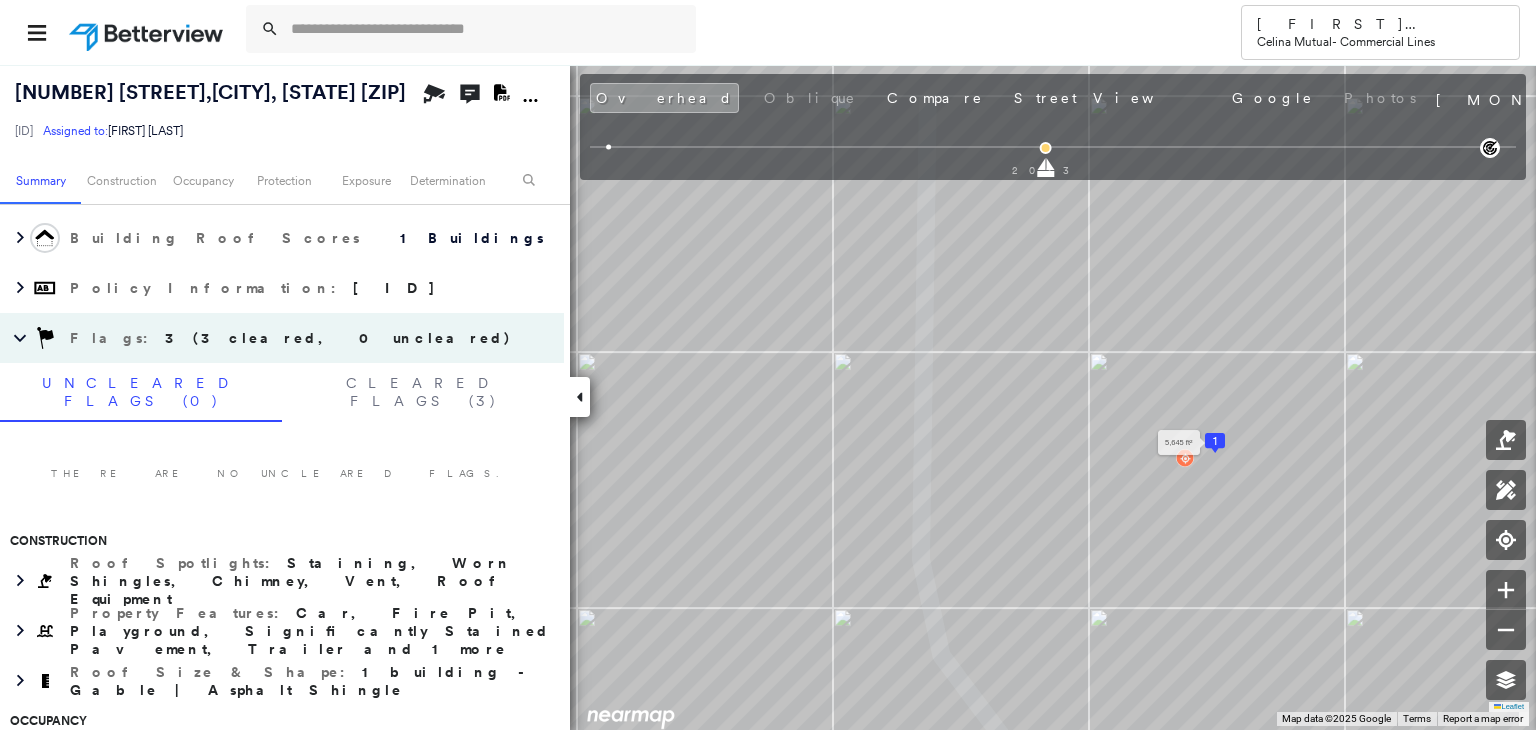 click on "1" at bounding box center (1215, 441) 